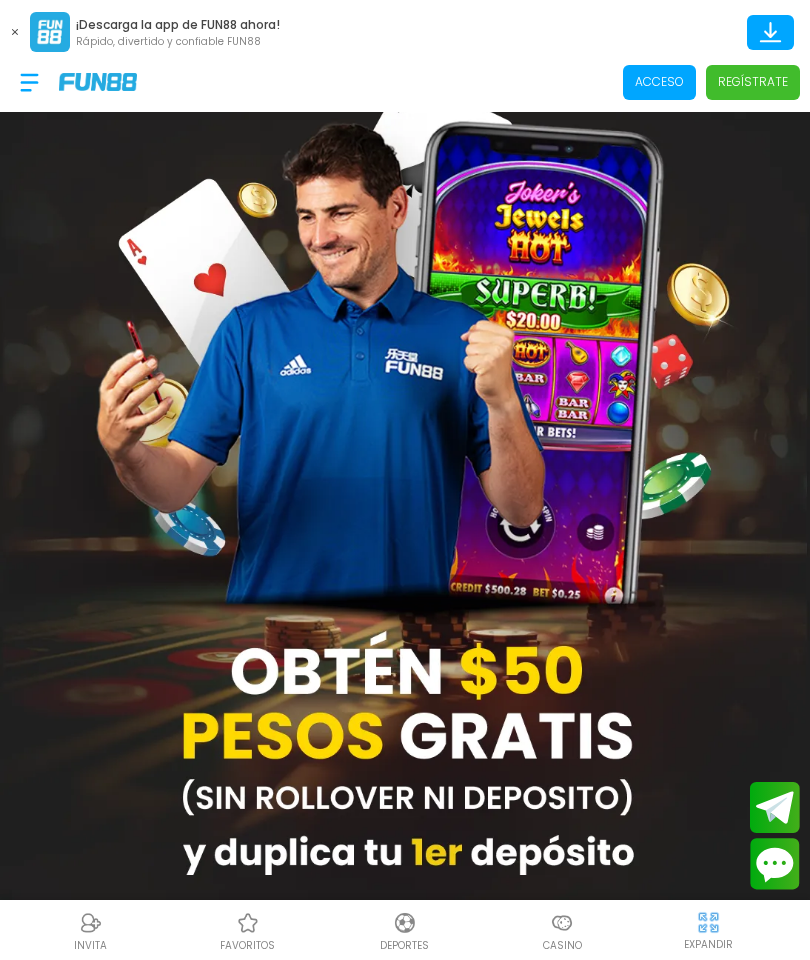 scroll, scrollTop: 0, scrollLeft: 0, axis: both 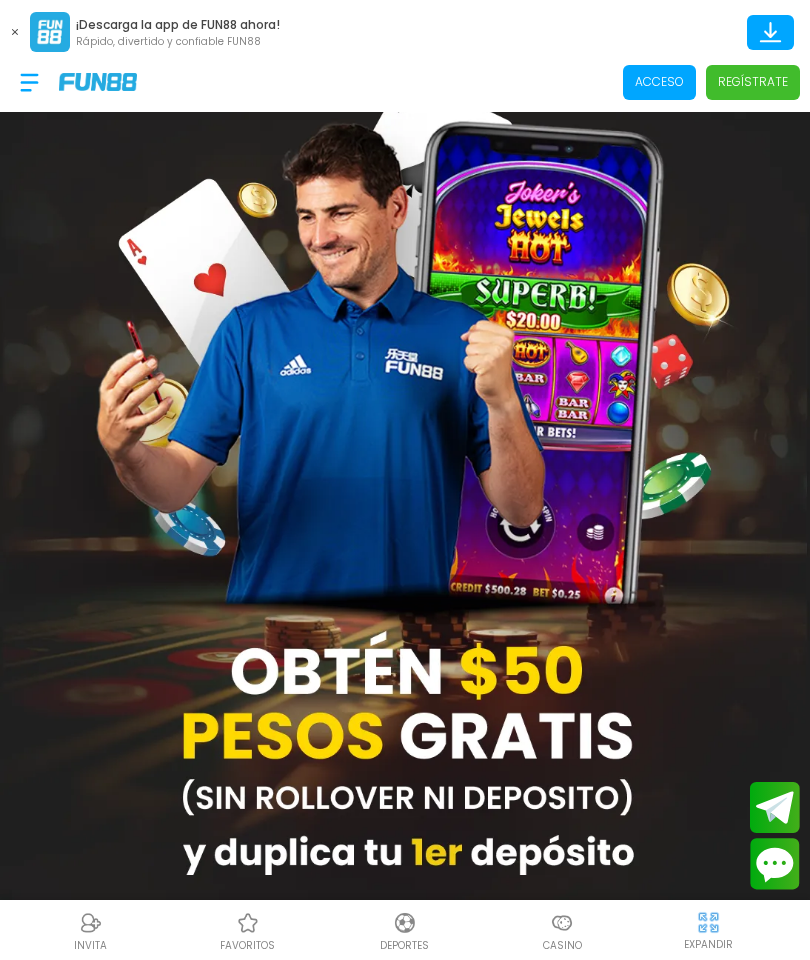 click on "Acceso" at bounding box center (659, 82) 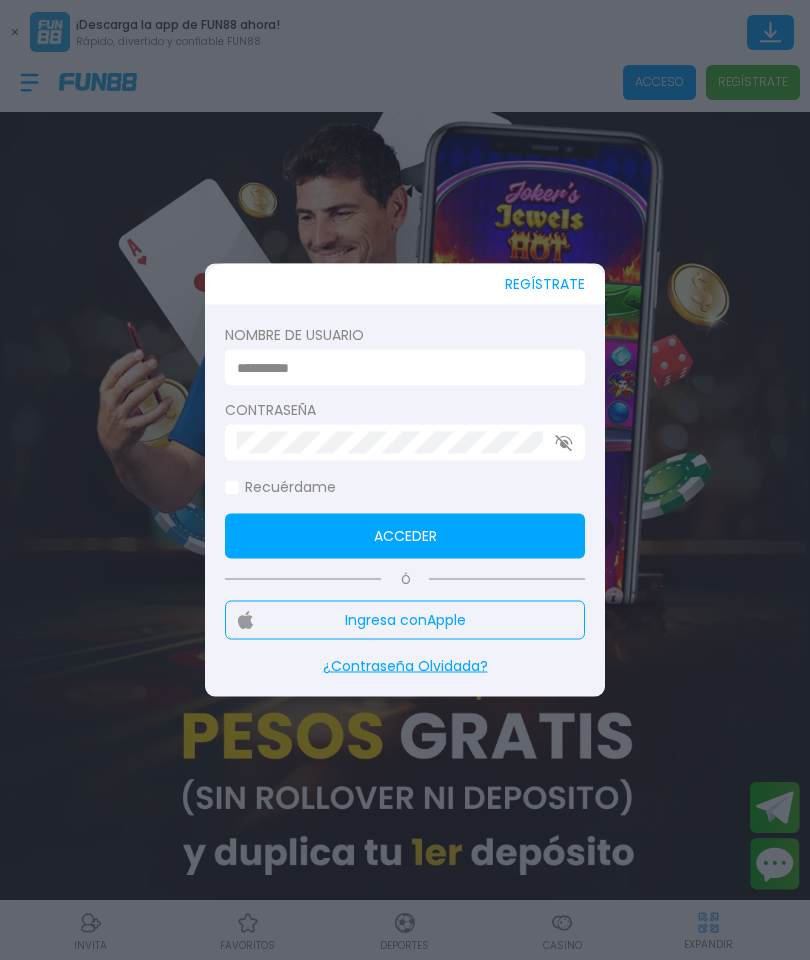 click at bounding box center (399, 367) 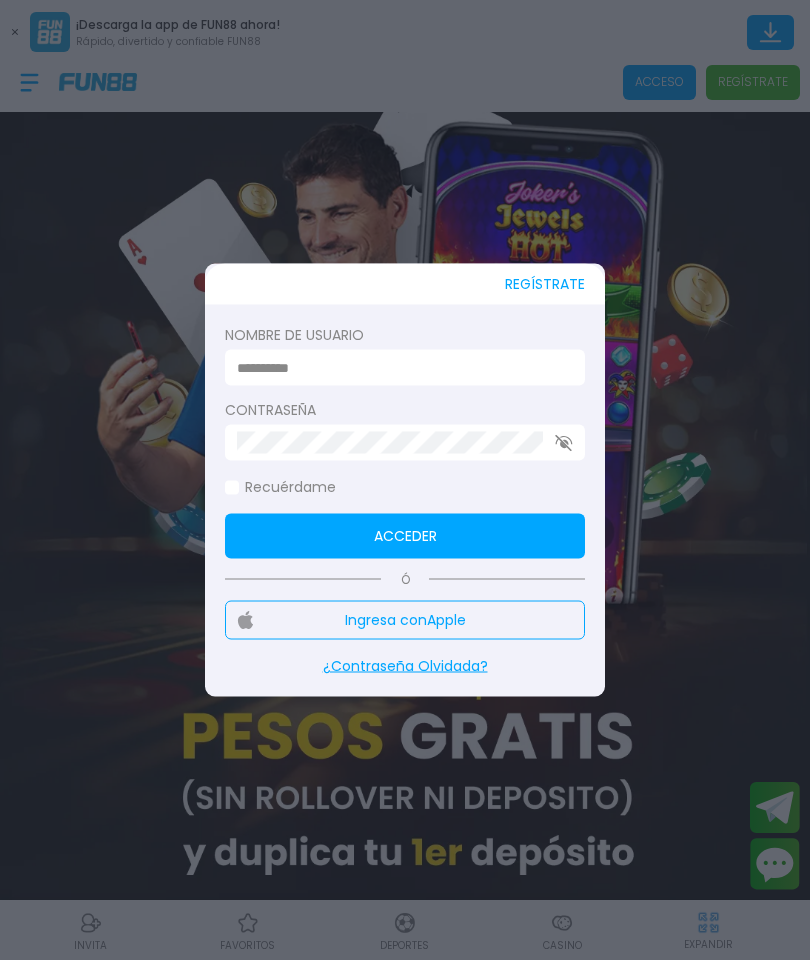 type on "********" 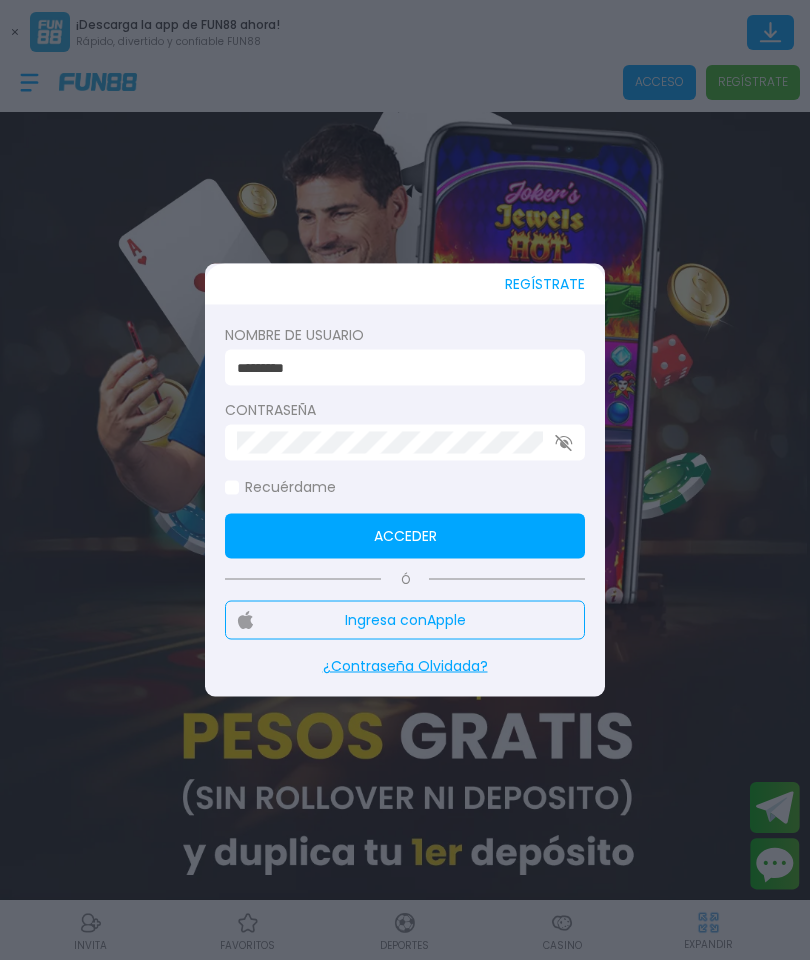 click on "Acceder" at bounding box center [405, 536] 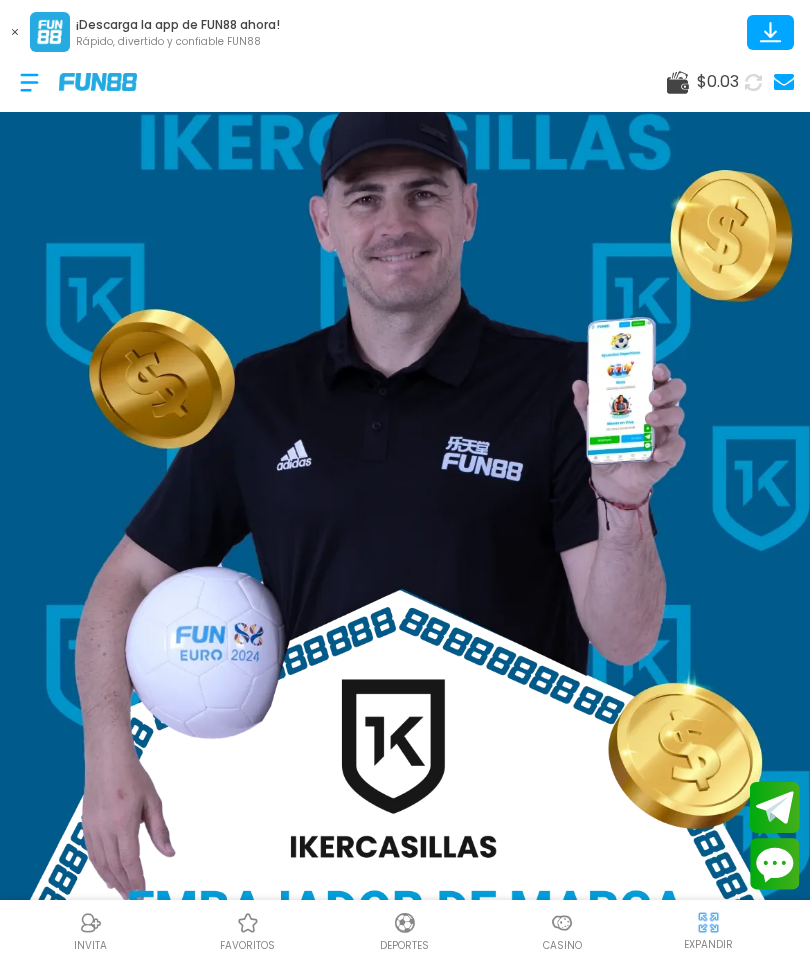click 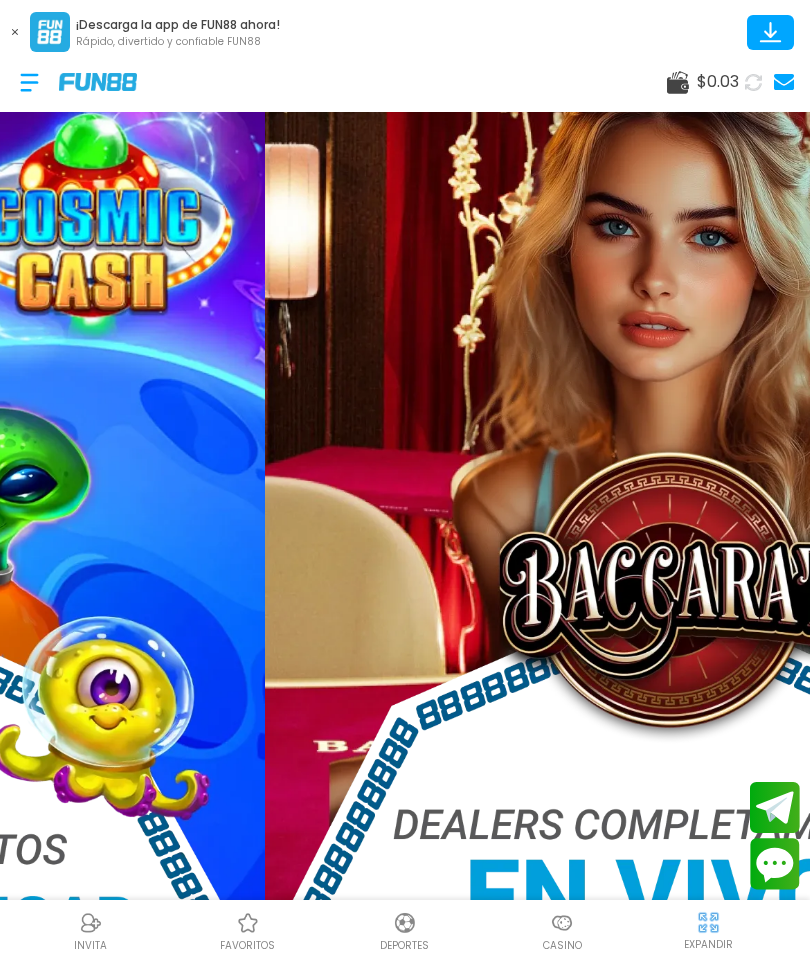 click at bounding box center (29, 82) 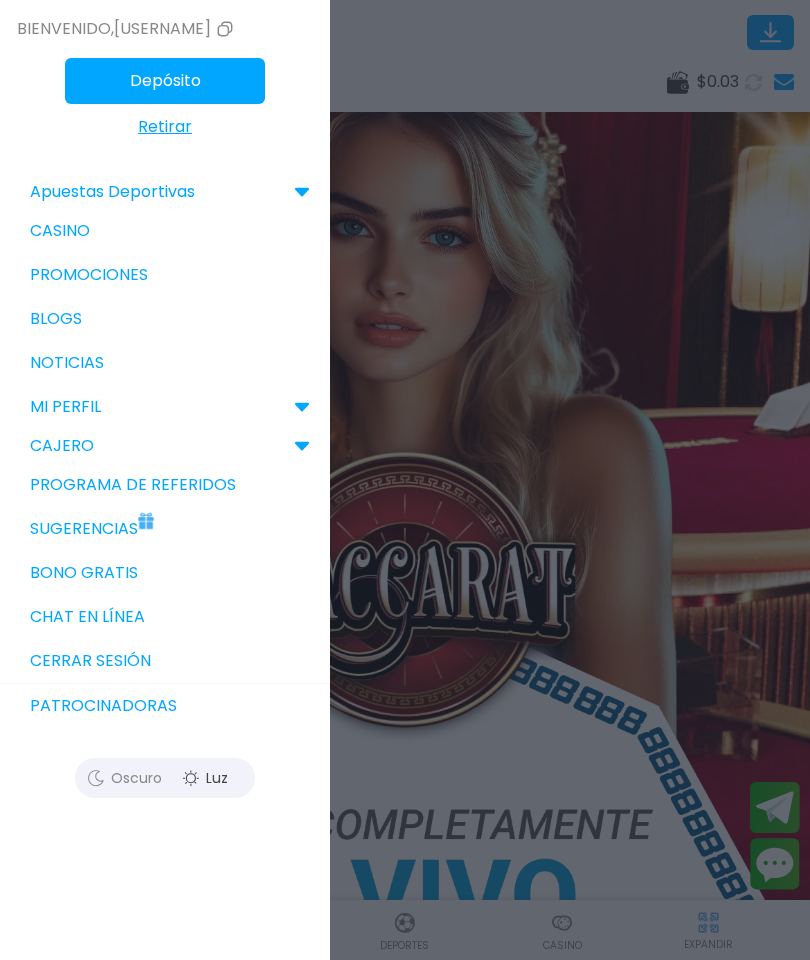 click on "Bono Gratis" at bounding box center [165, 573] 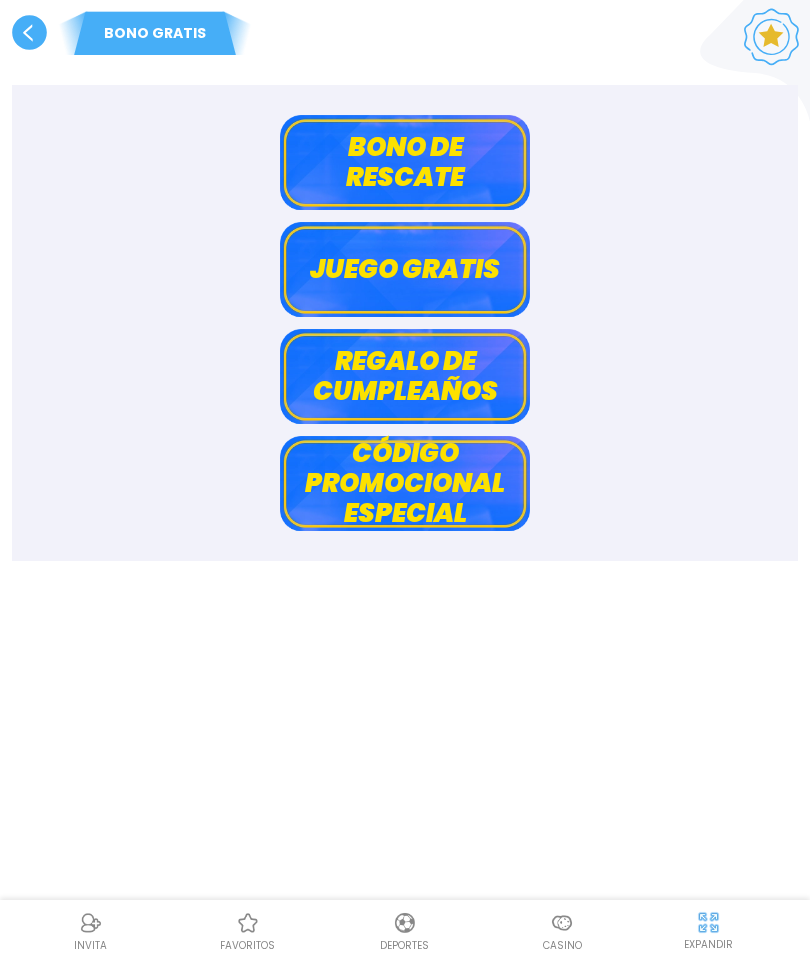 click on "Bono de rescate" at bounding box center (405, 162) 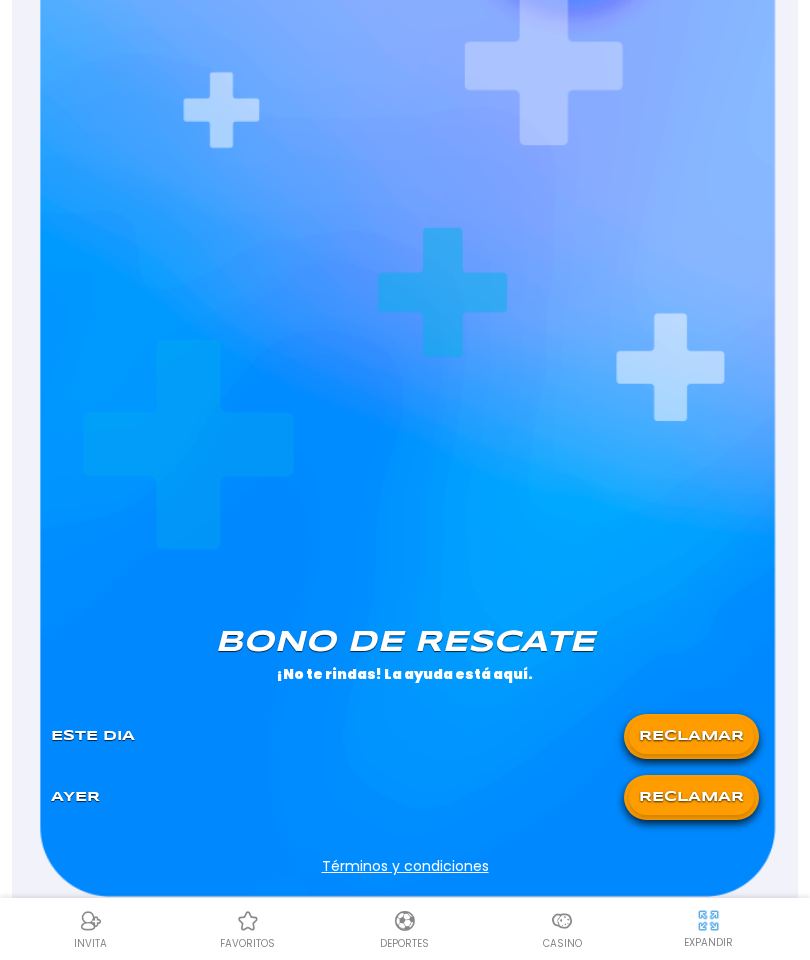 scroll, scrollTop: 664, scrollLeft: 0, axis: vertical 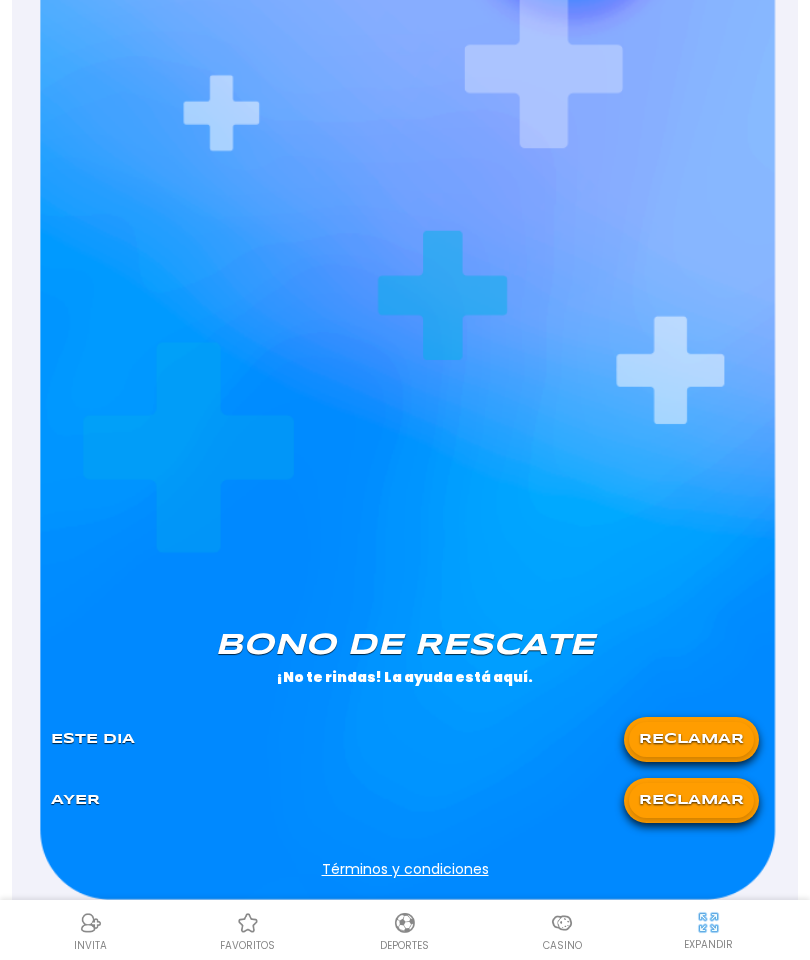 click on "Bono de rescate ¡No te rindas! La ayuda está aquí. Este Dia RECLAMAR Ayer RECLAMAR" at bounding box center (405, 727) 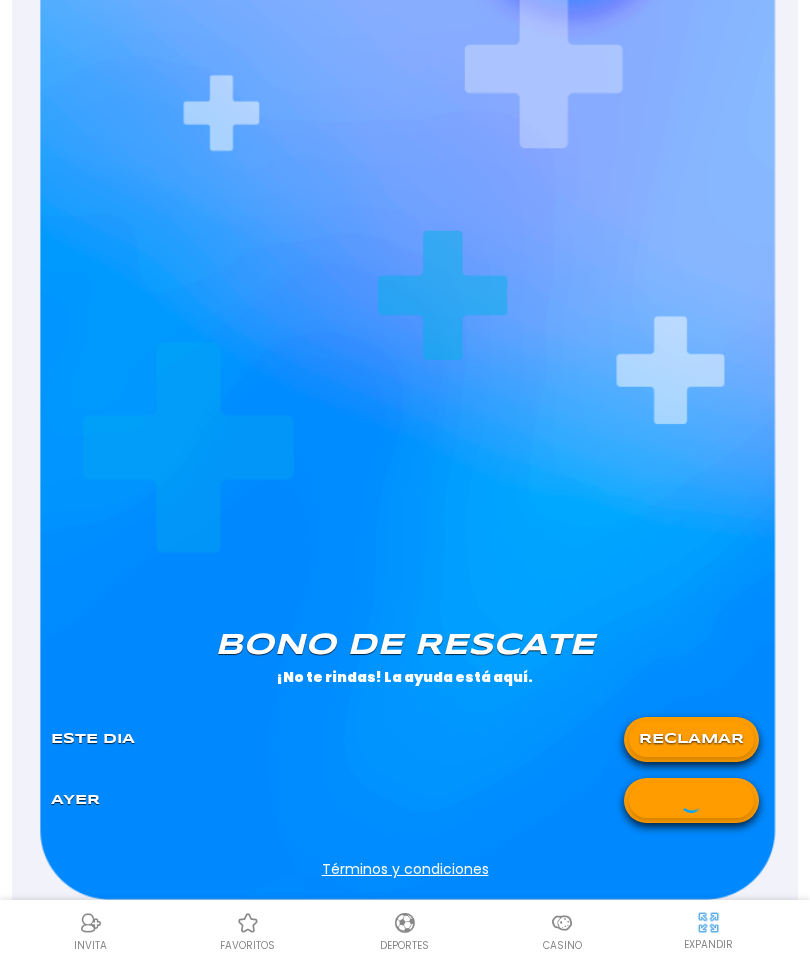 click on "RECLAMAR" at bounding box center [691, 739] 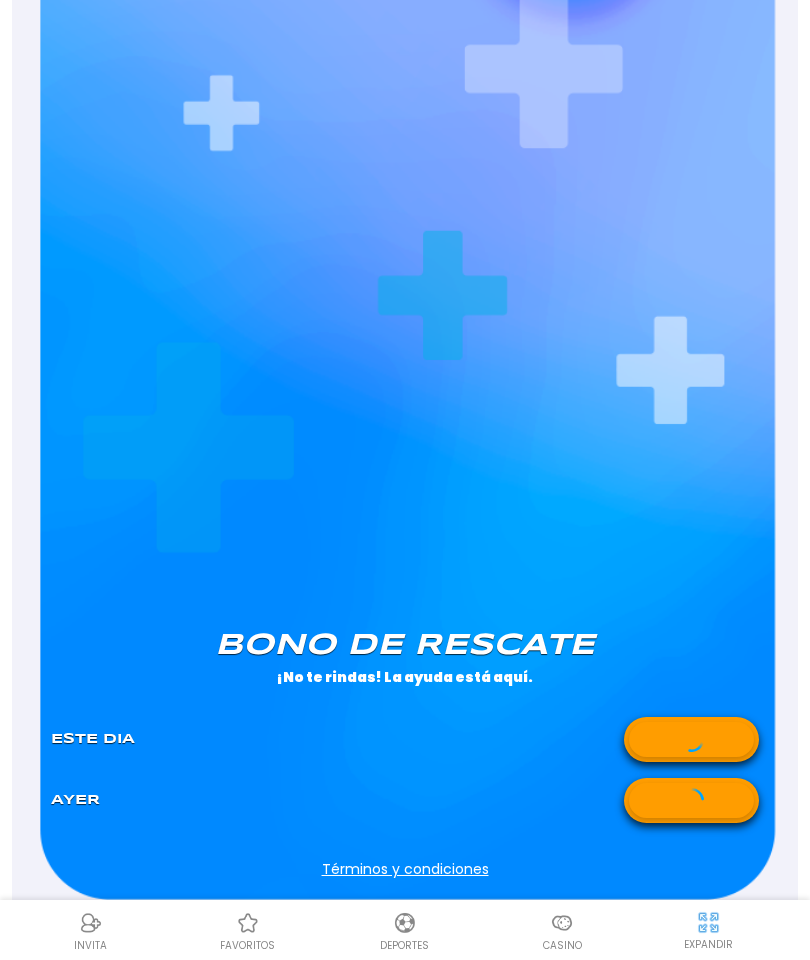 click on "Bono de rescate ¡No te rindas! La ayuda está aquí. Este Dia Ayer Términos y condiciones" at bounding box center [405, 175] 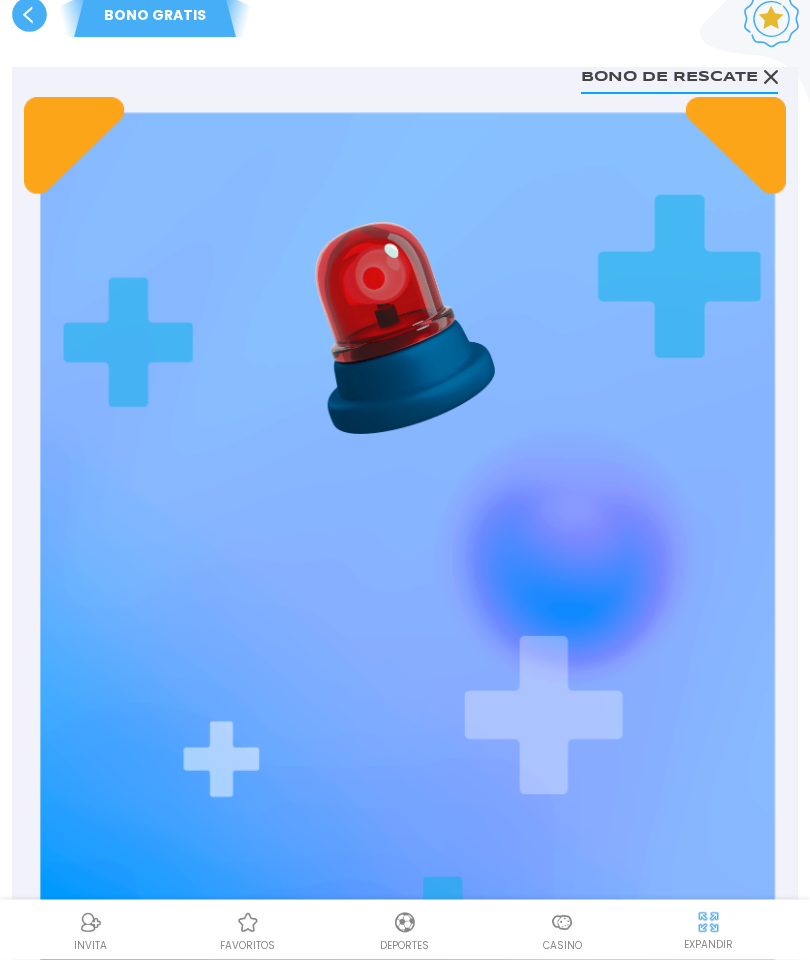 scroll, scrollTop: 0, scrollLeft: 0, axis: both 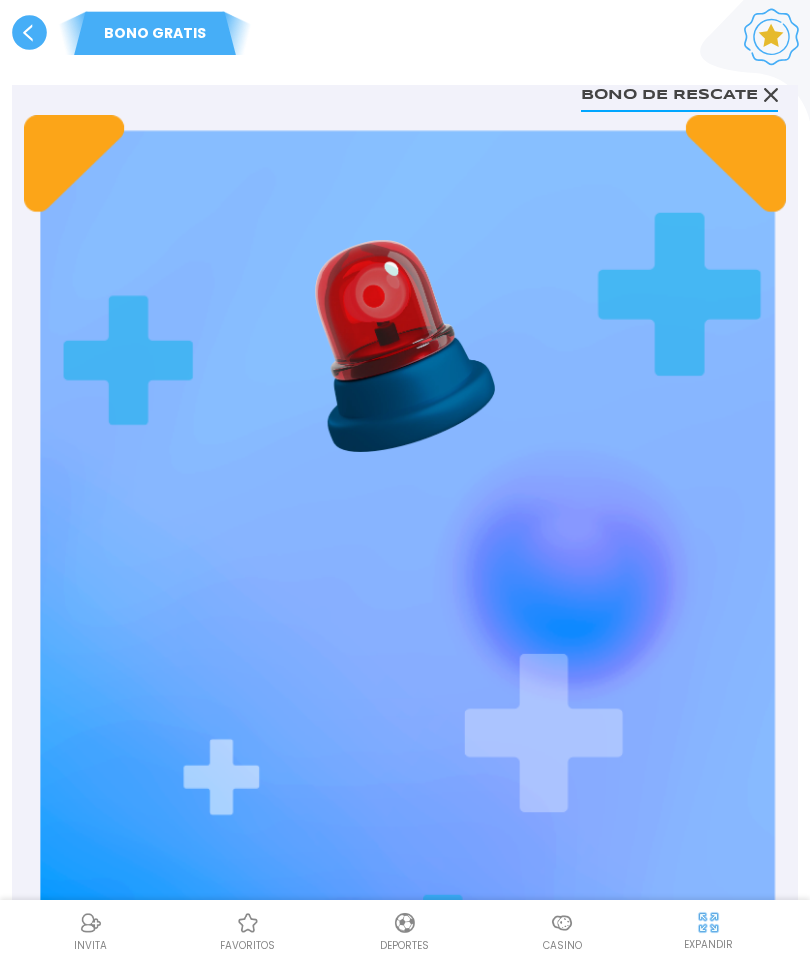 click 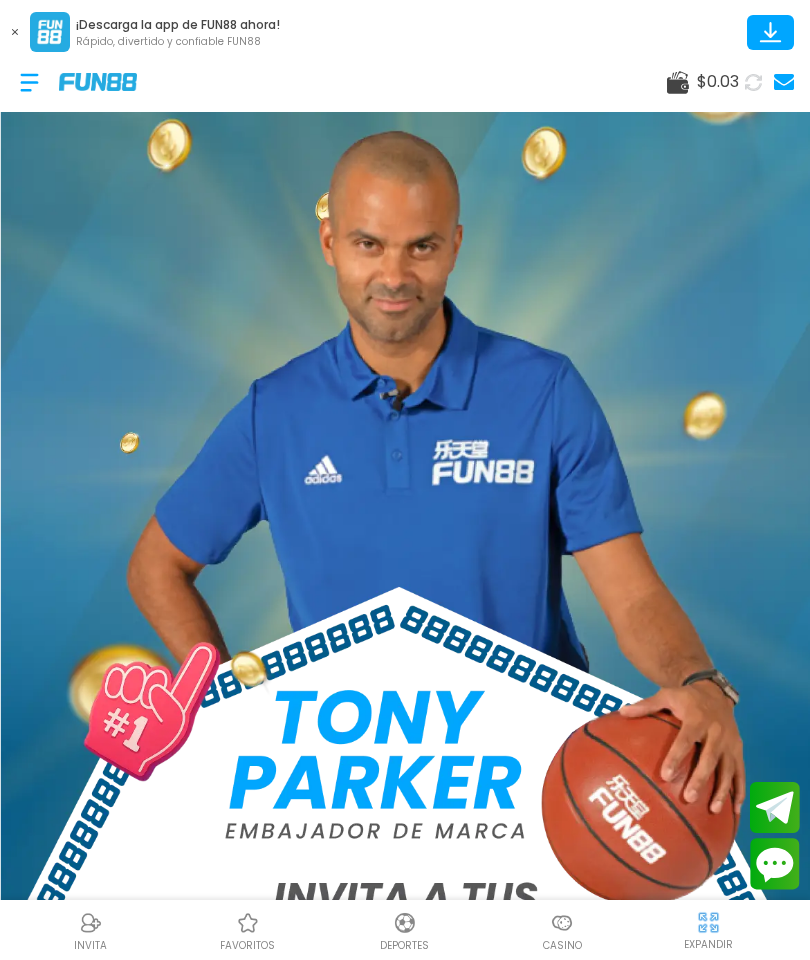 click at bounding box center (753, 81) 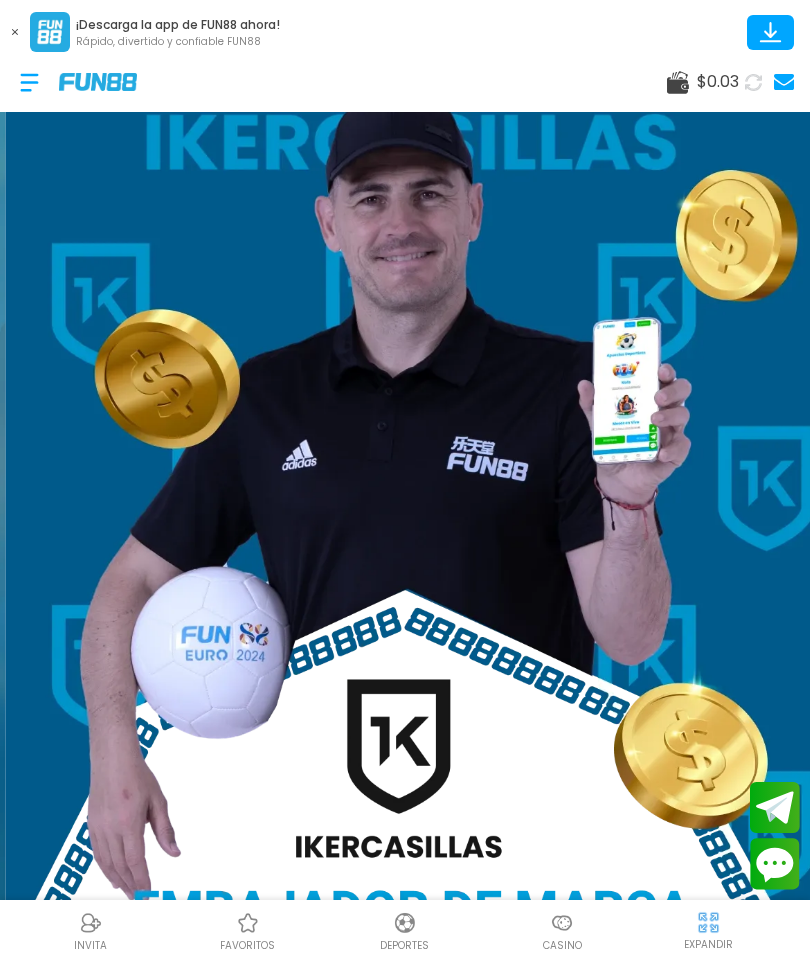 click at bounding box center [784, 82] 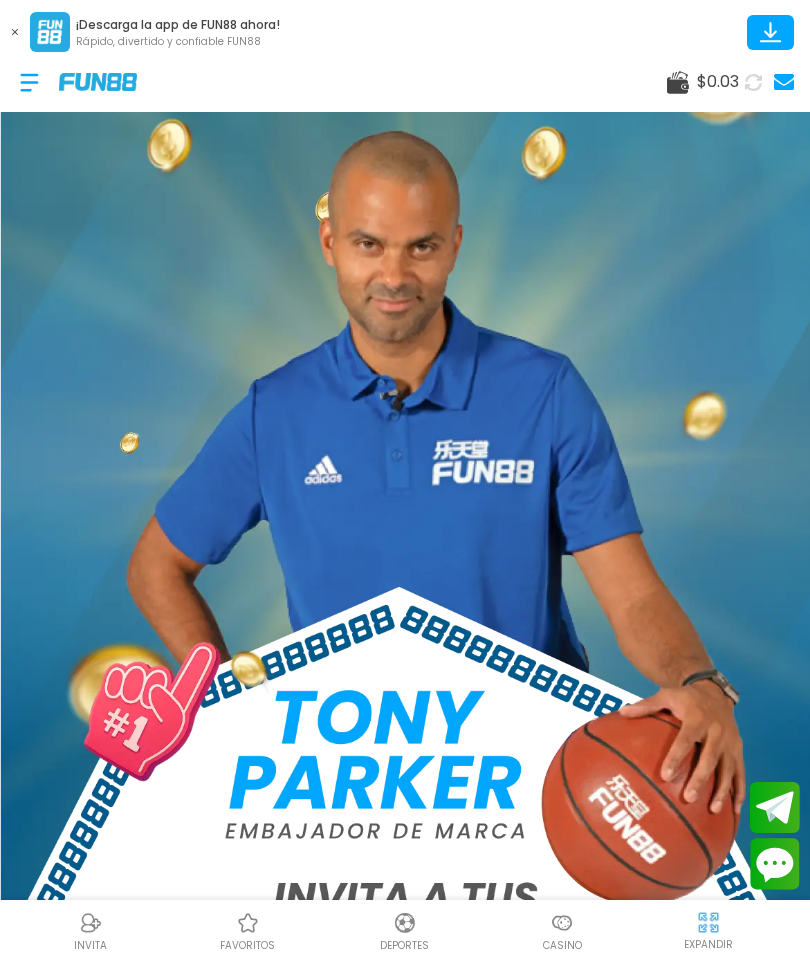 click at bounding box center (784, 82) 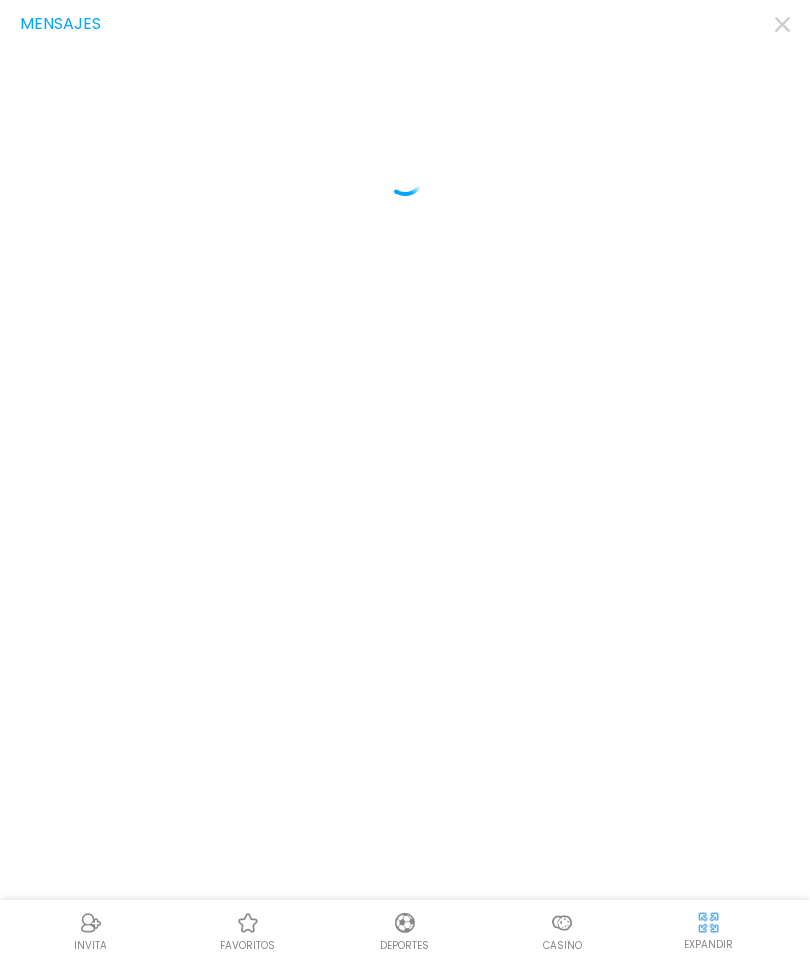 click on "Mensajes" at bounding box center (405, 480) 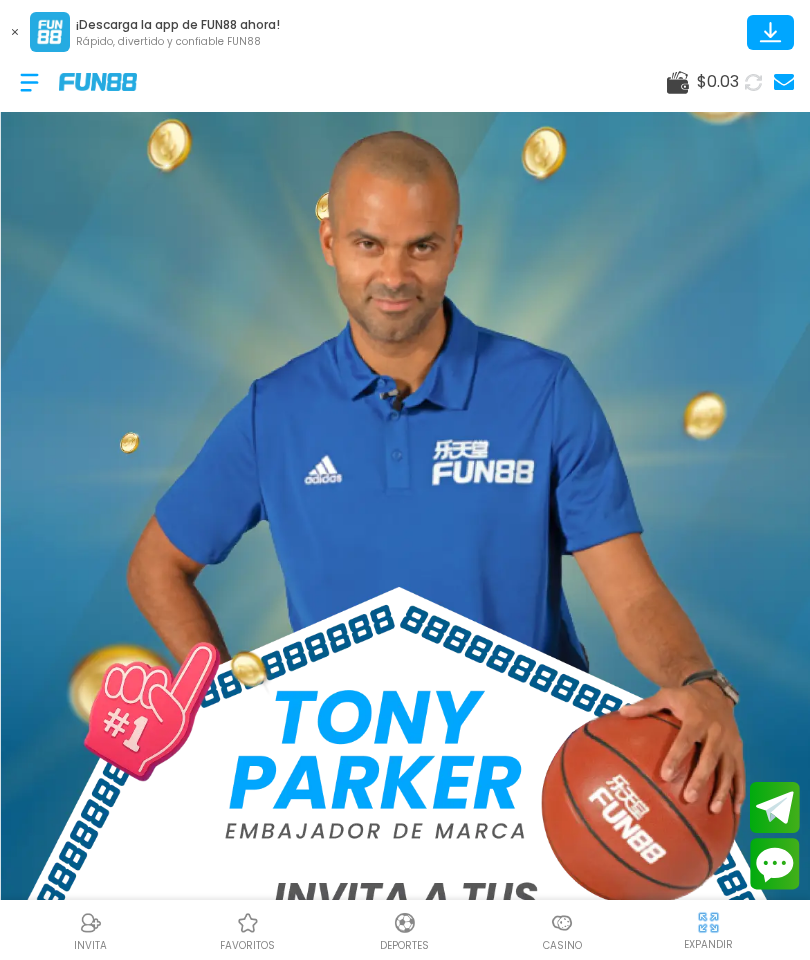 click at bounding box center [753, 82] 